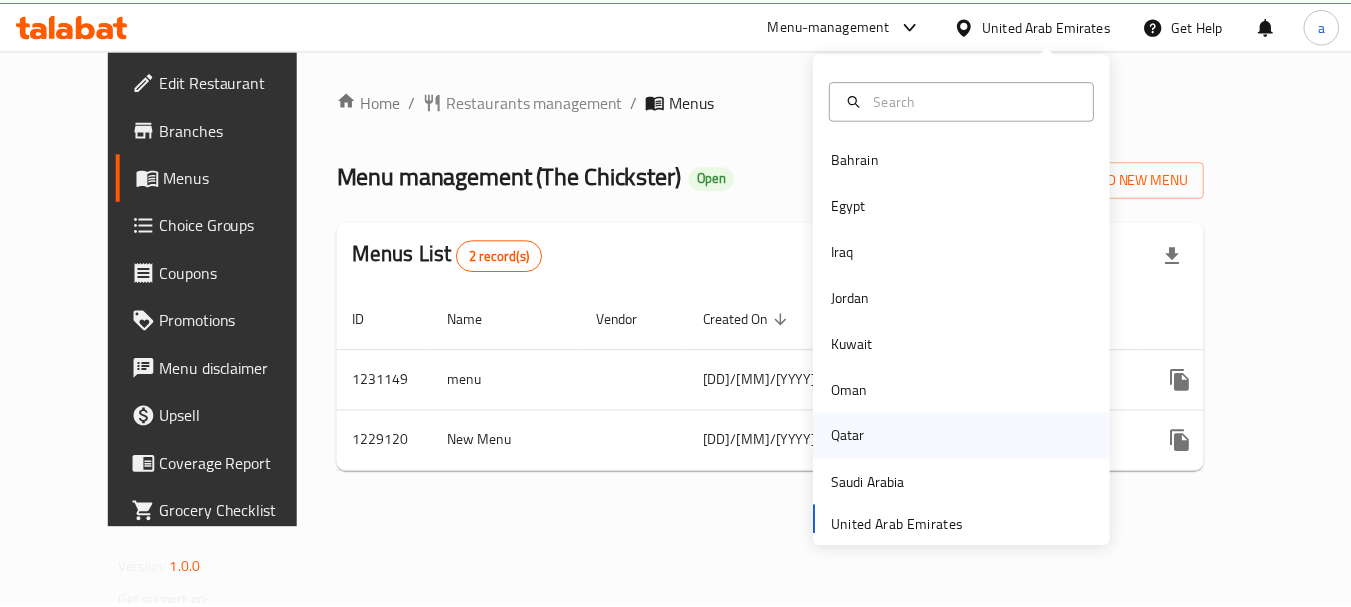 scroll, scrollTop: 0, scrollLeft: 0, axis: both 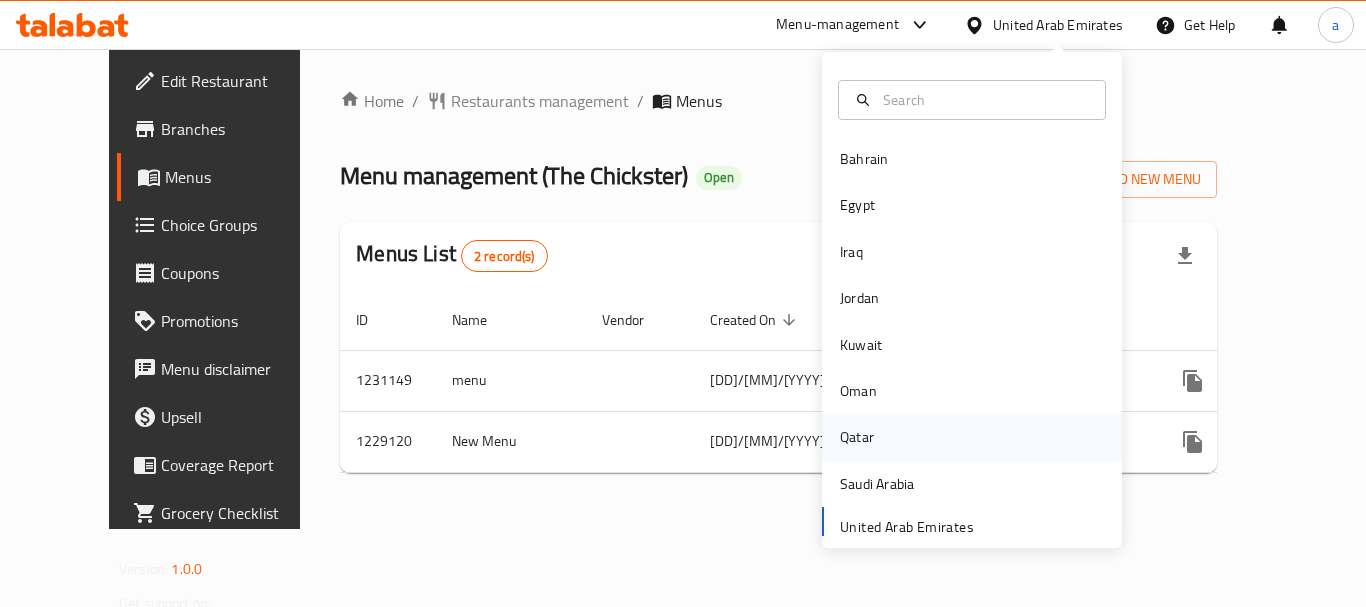 click on "Qatar" at bounding box center (972, 437) 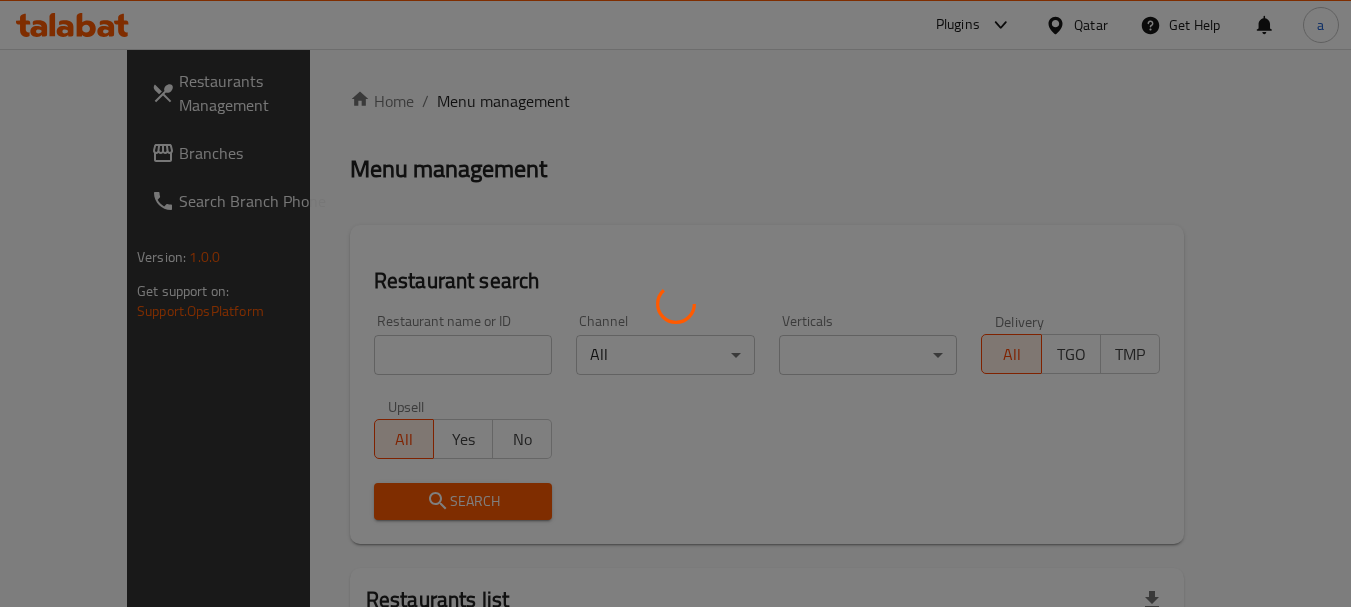 click at bounding box center [675, 303] 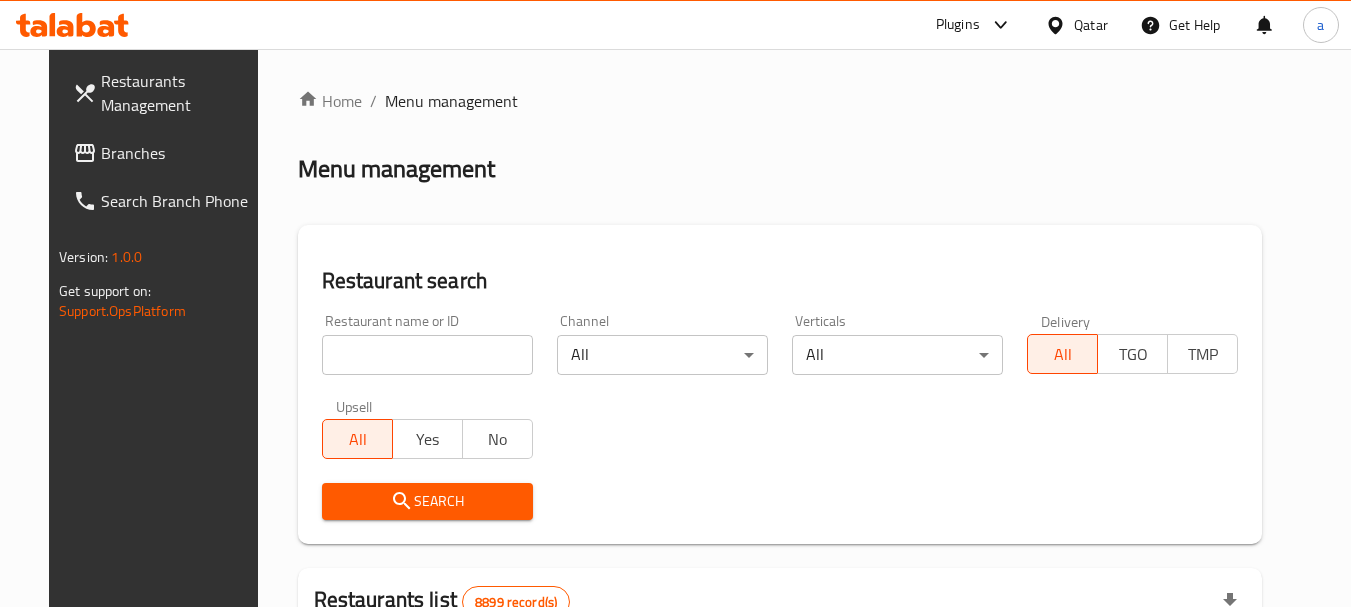click at bounding box center (1059, 25) 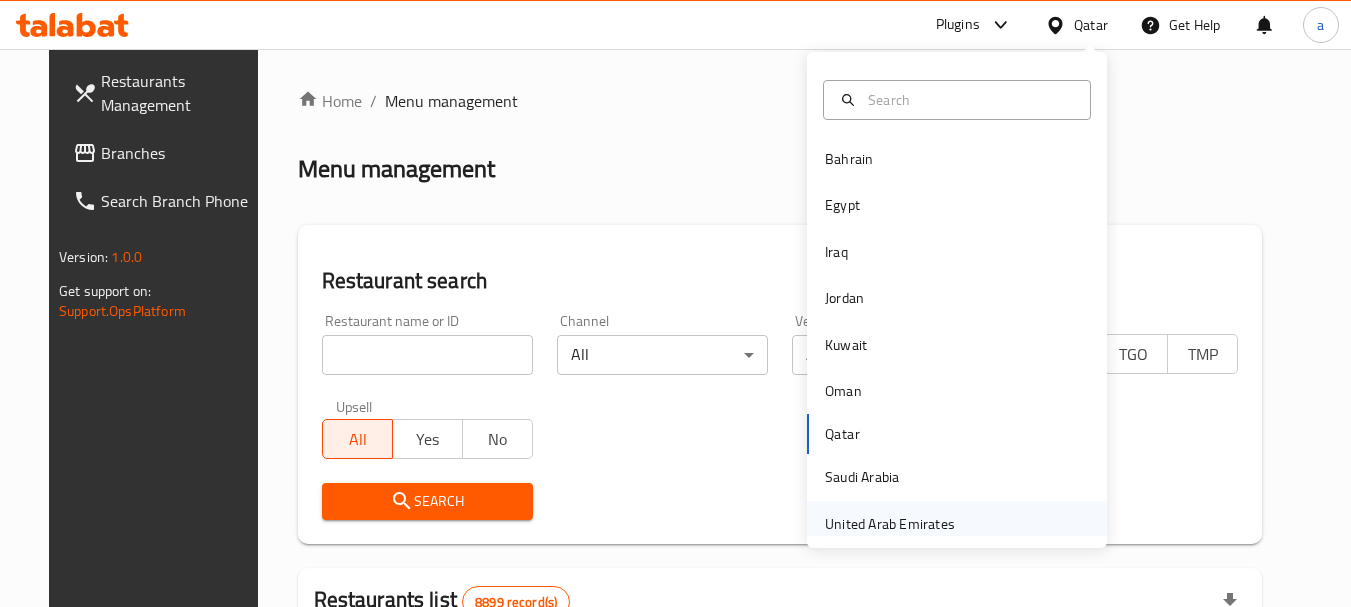 click on "United Arab Emirates" at bounding box center (890, 524) 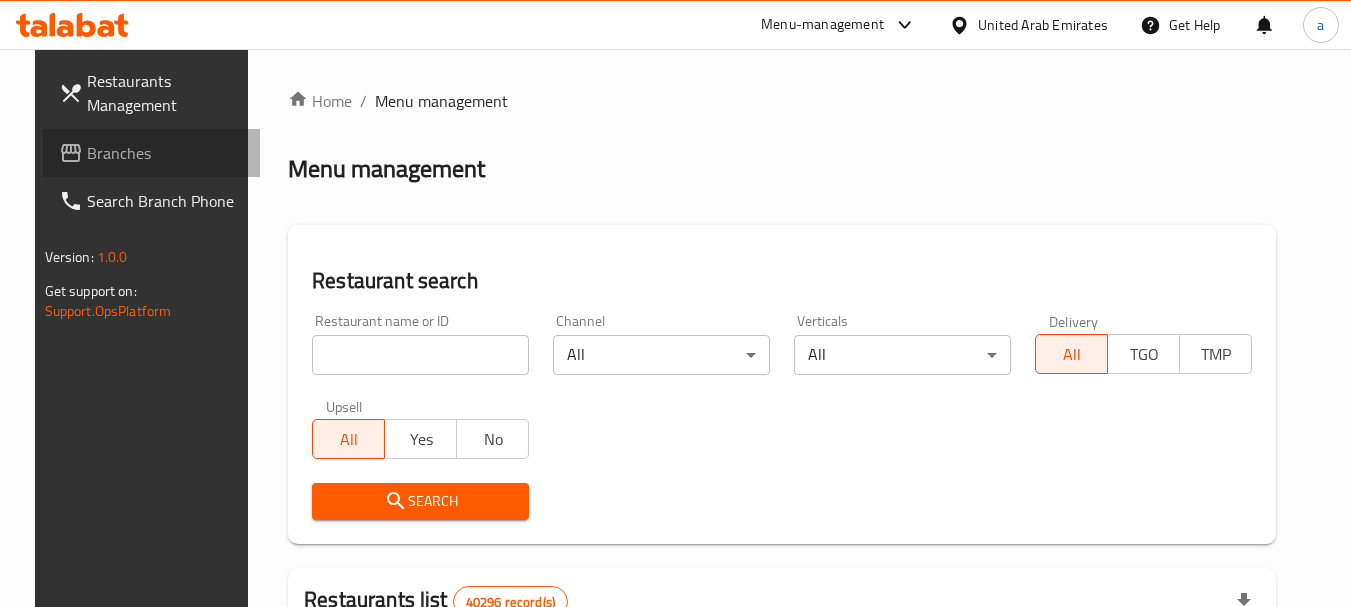 click on "Branches" at bounding box center (166, 153) 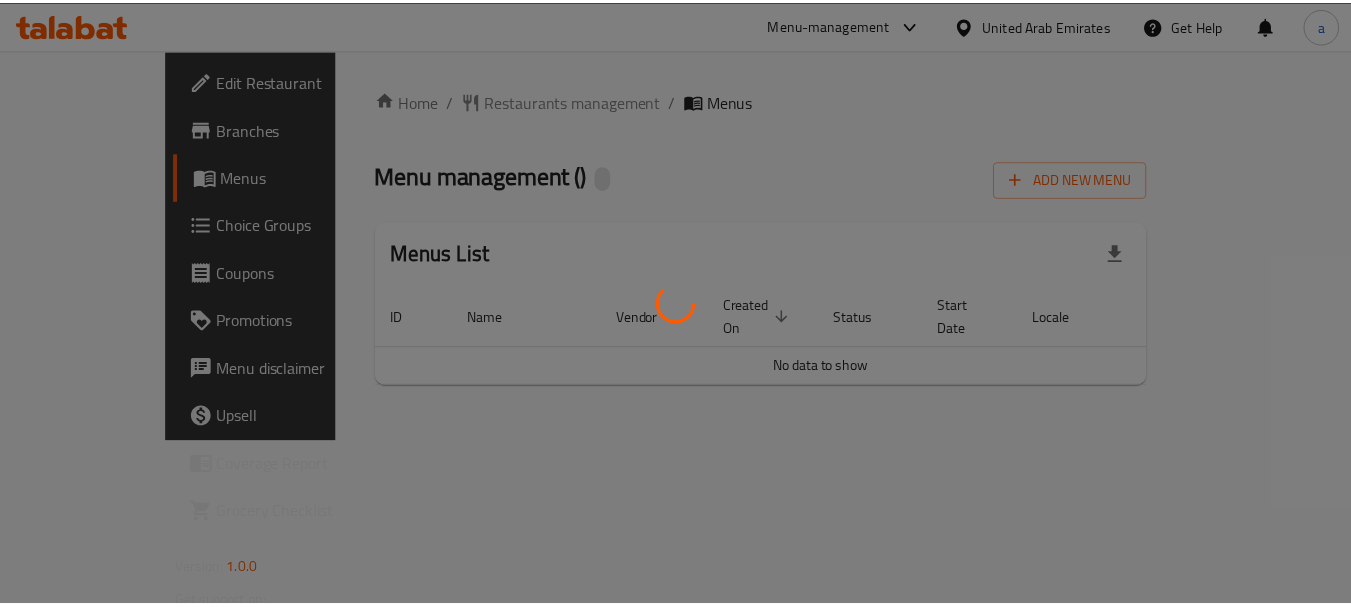 scroll, scrollTop: 0, scrollLeft: 0, axis: both 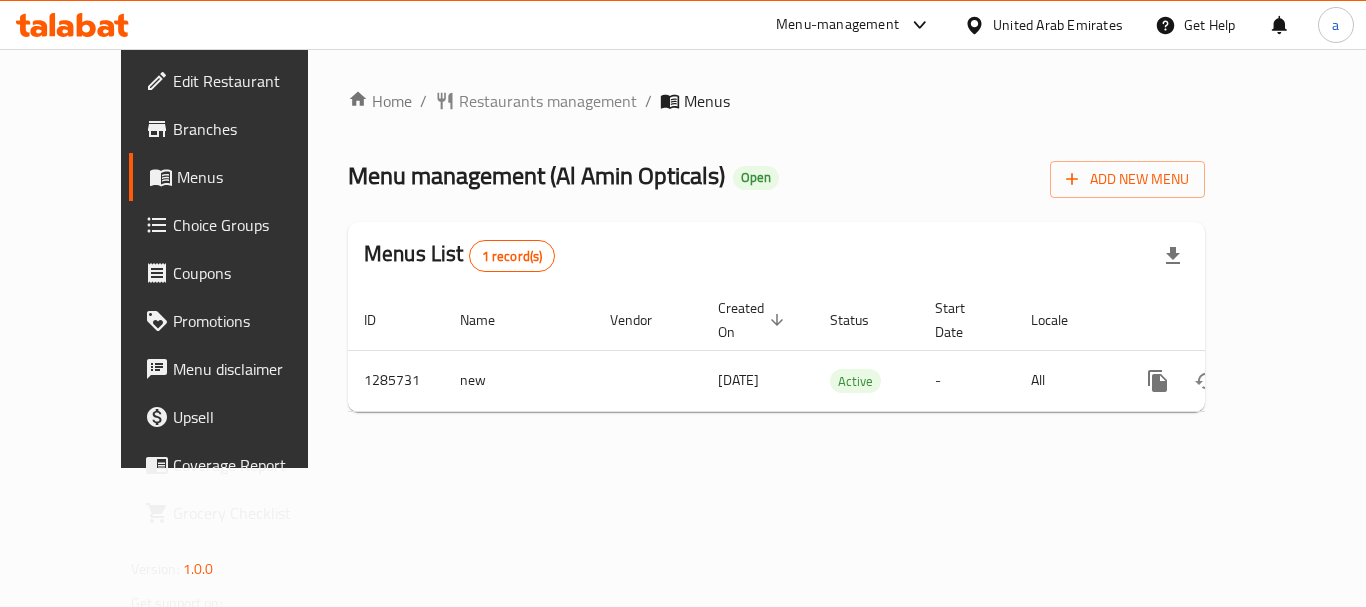 click on "United Arab Emirates" at bounding box center [1043, 25] 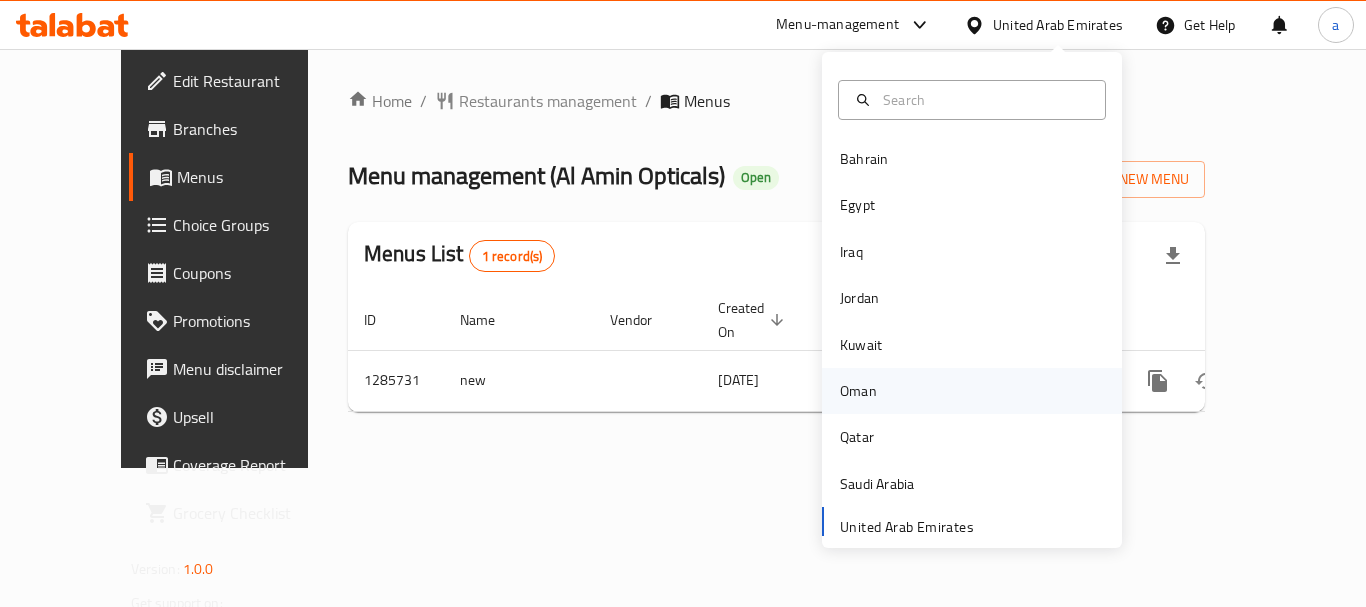 click on "Oman" at bounding box center [858, 391] 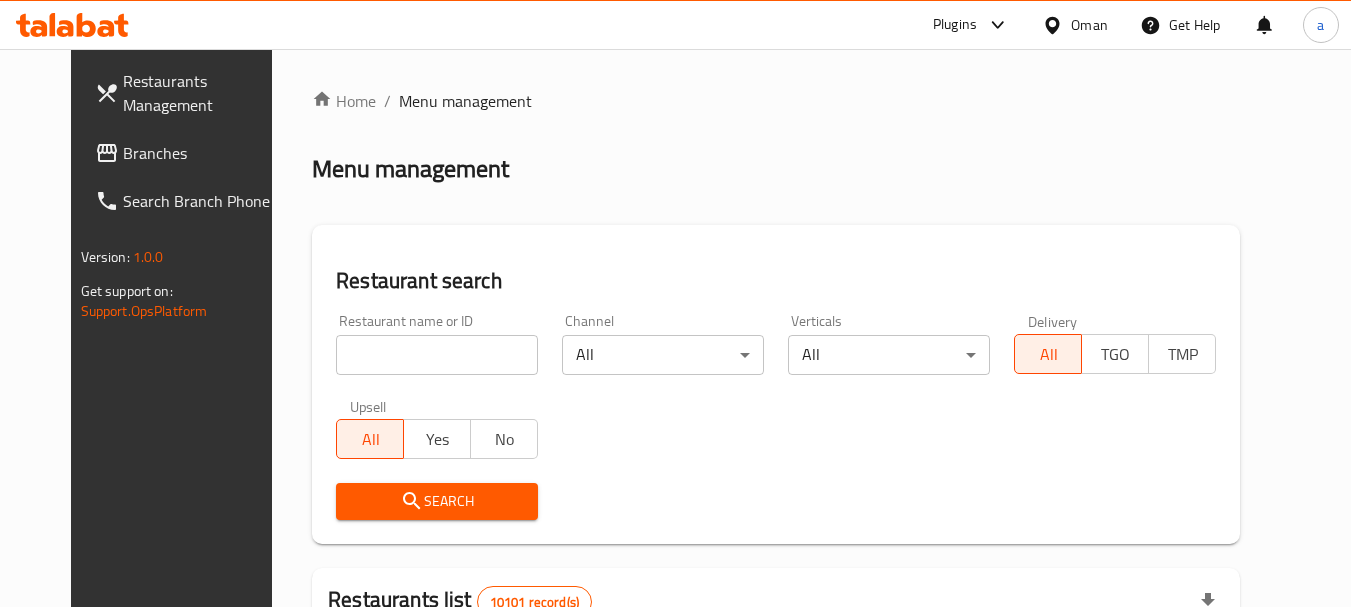 click on "Branches" at bounding box center (202, 153) 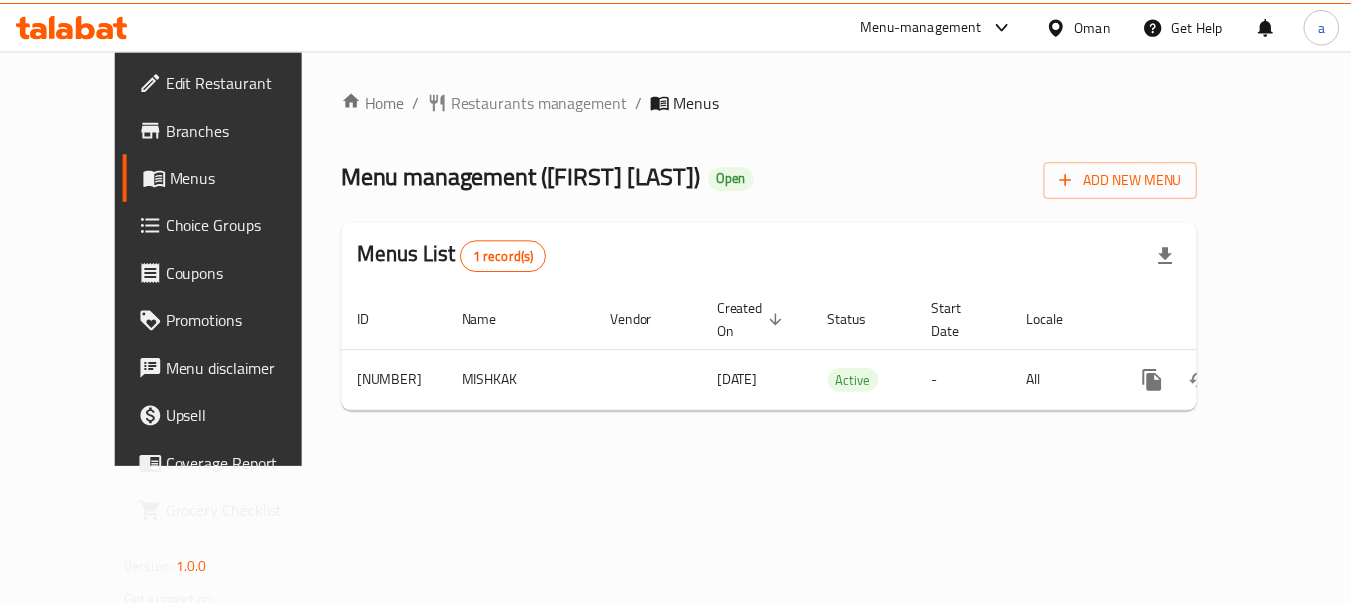 scroll, scrollTop: 0, scrollLeft: 0, axis: both 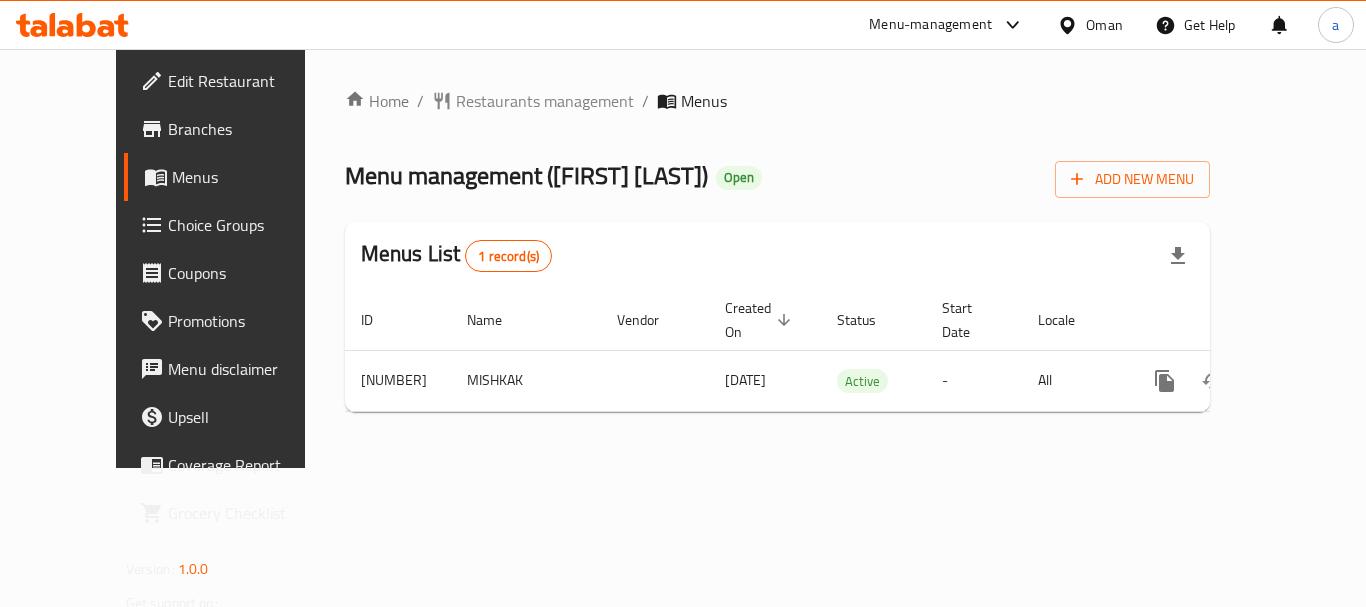 click on "Oman" at bounding box center (1104, 25) 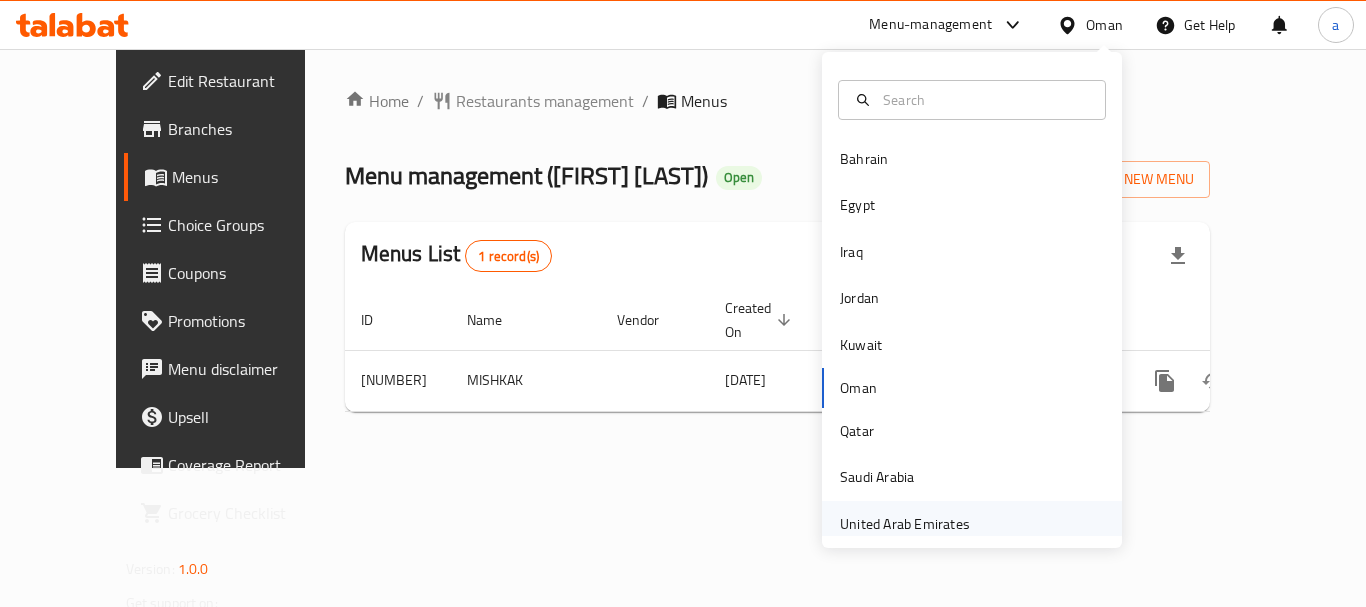 click on "United Arab Emirates" at bounding box center (905, 524) 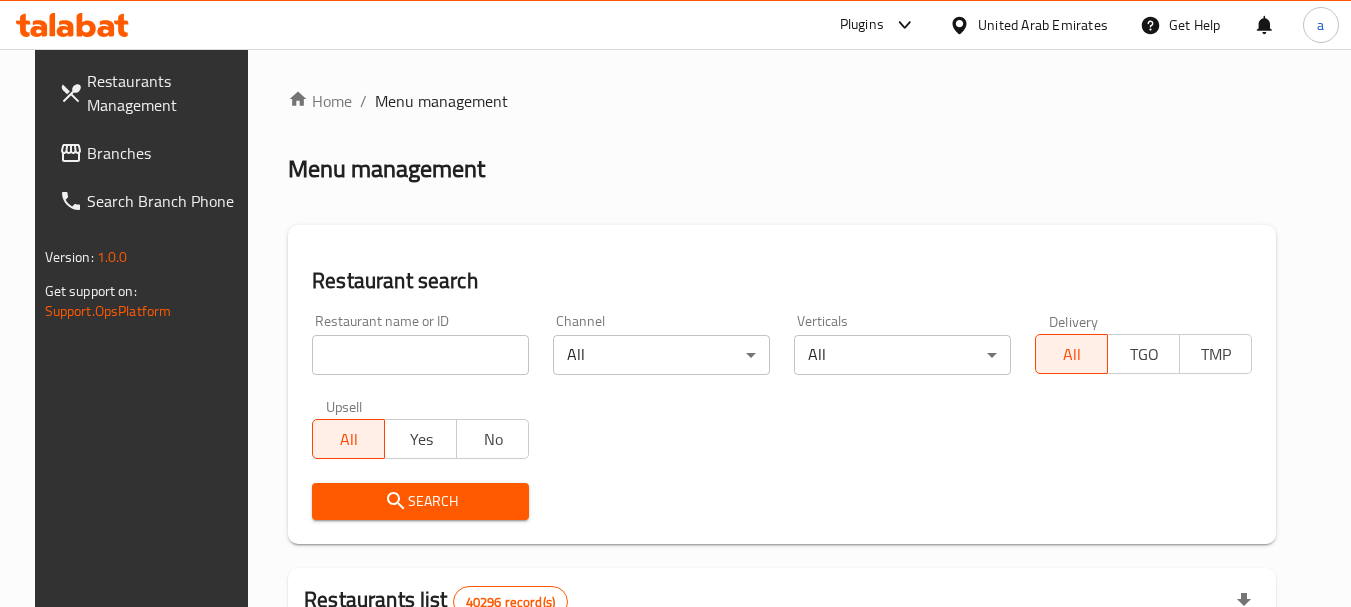 click on "Branches" at bounding box center (166, 153) 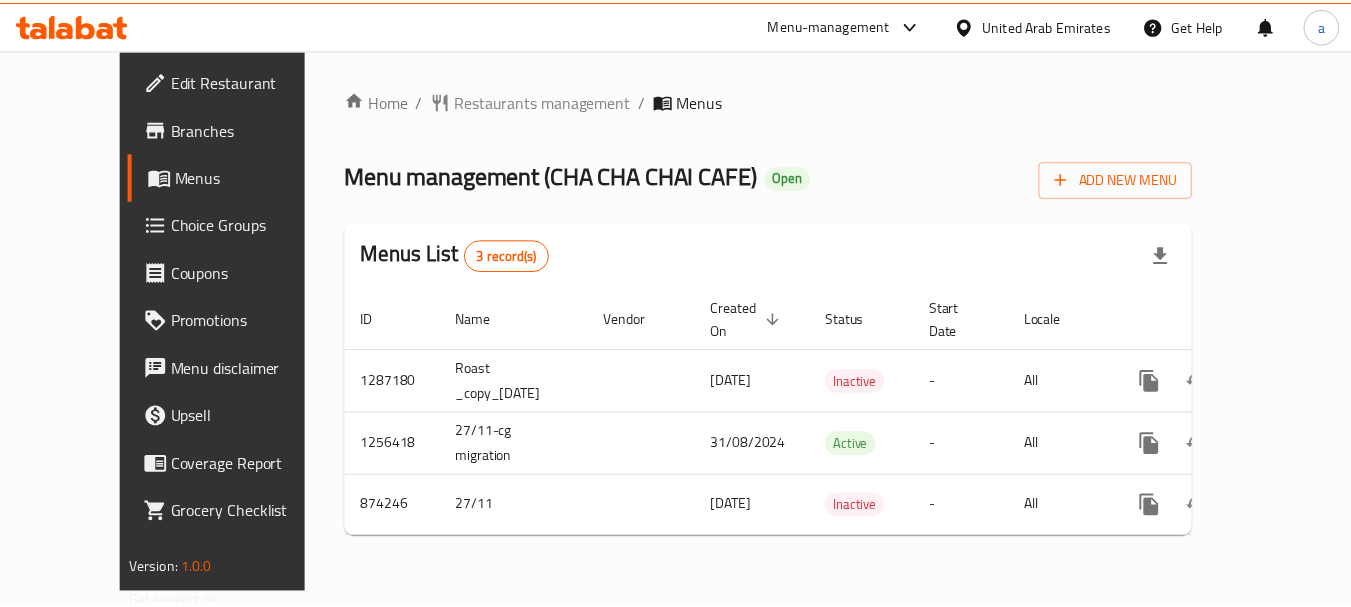 scroll, scrollTop: 0, scrollLeft: 0, axis: both 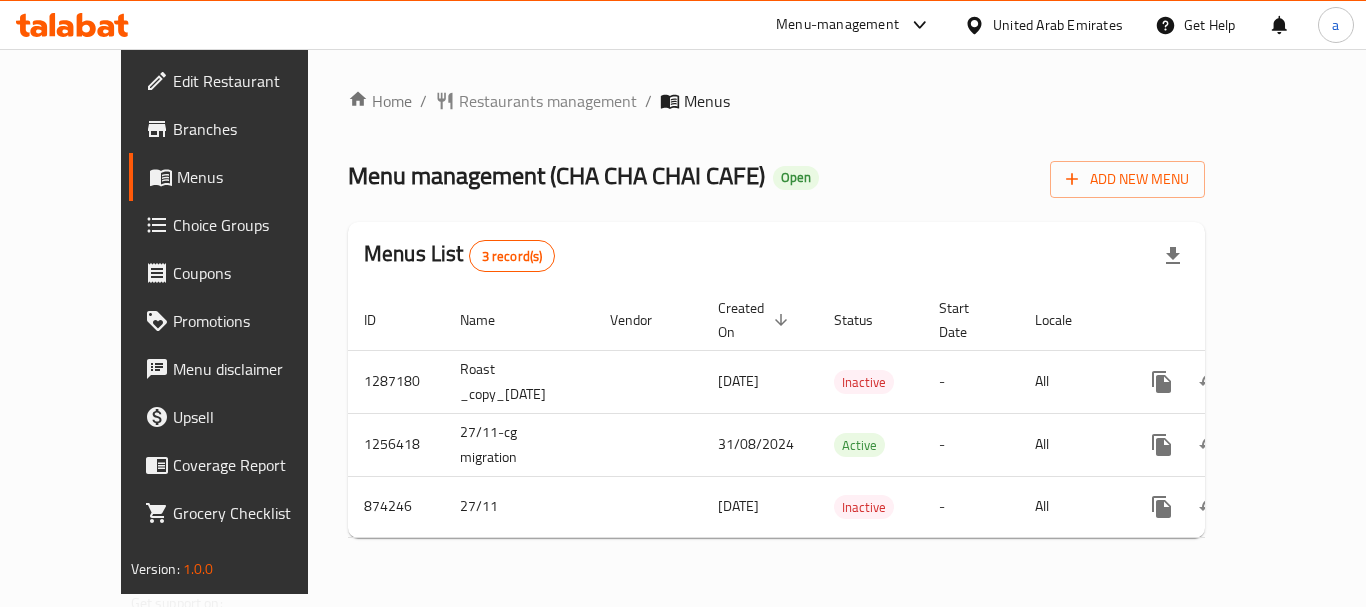 click on "United Arab Emirates" at bounding box center (1058, 25) 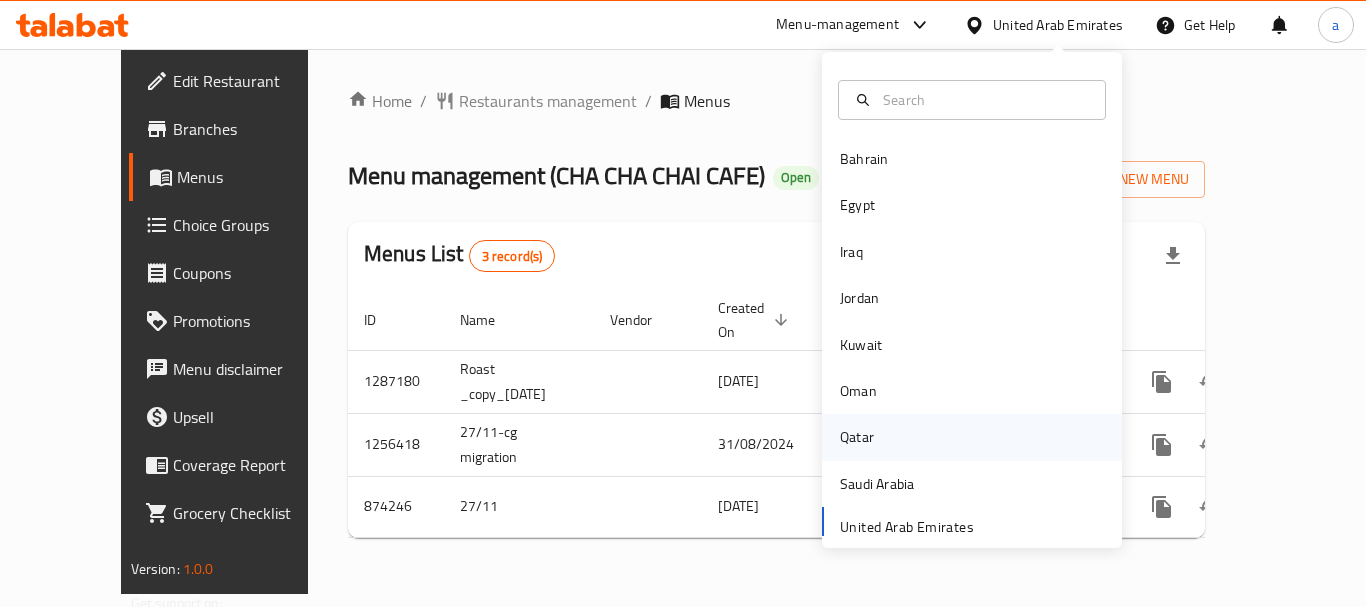 click on "Qatar" at bounding box center [857, 437] 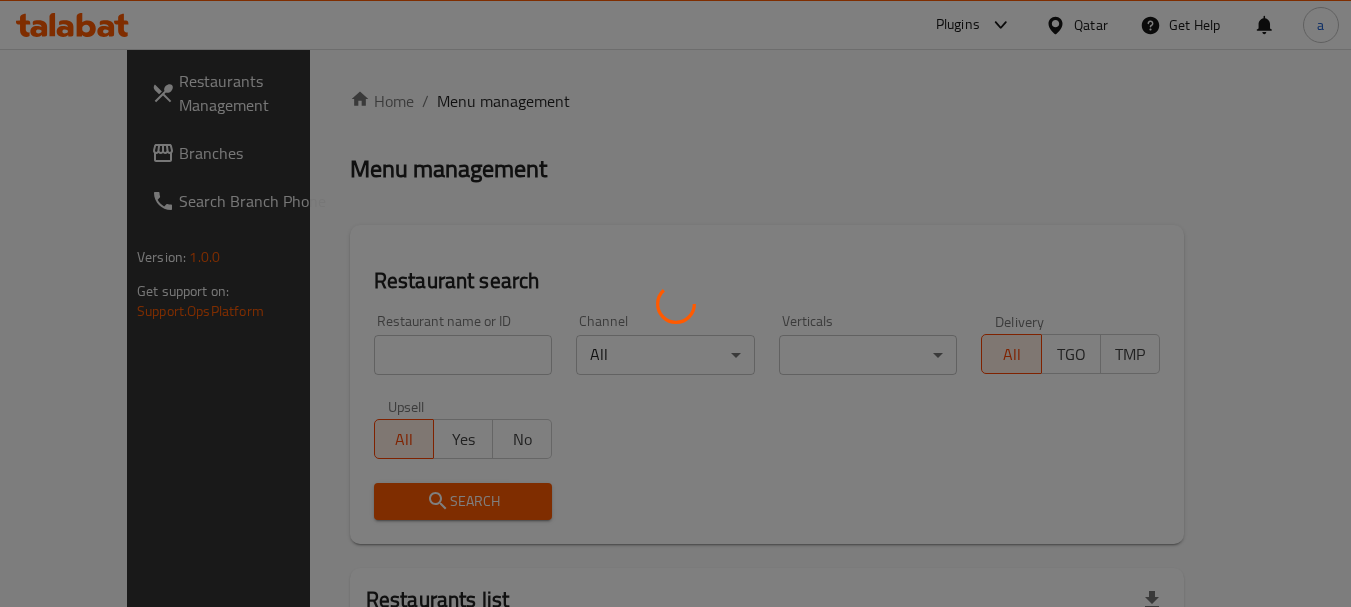 click at bounding box center [675, 303] 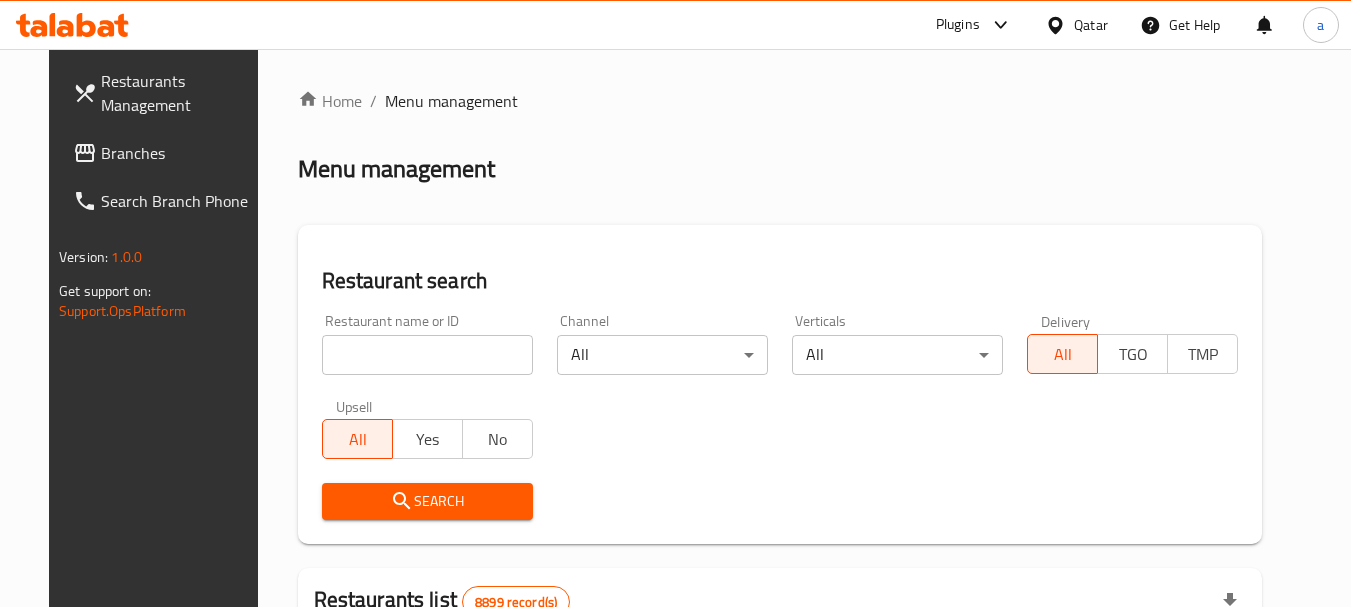click on "Branches" at bounding box center [180, 153] 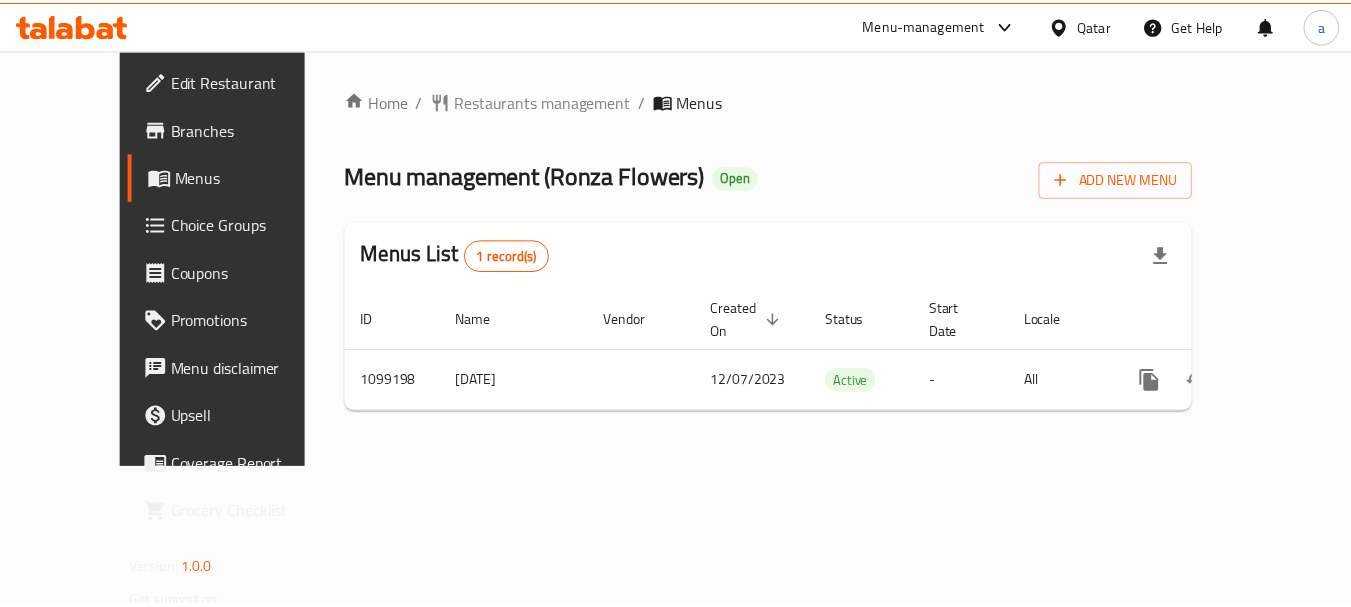 scroll, scrollTop: 0, scrollLeft: 0, axis: both 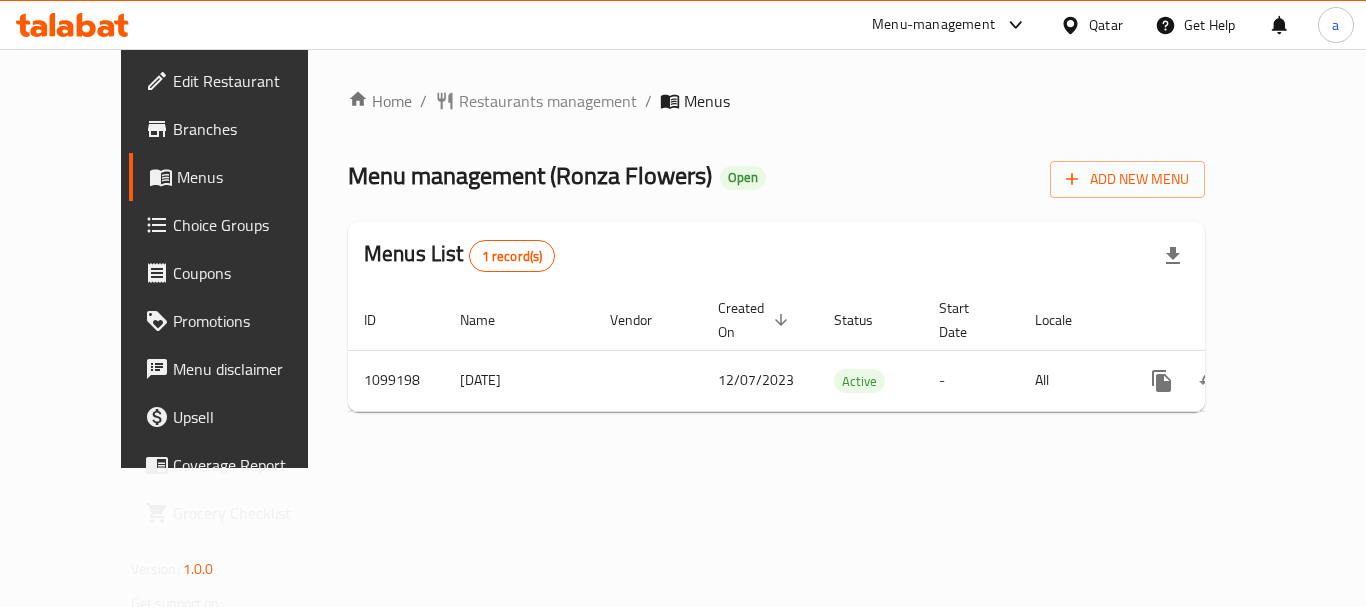 click on "Qatar" at bounding box center (1106, 25) 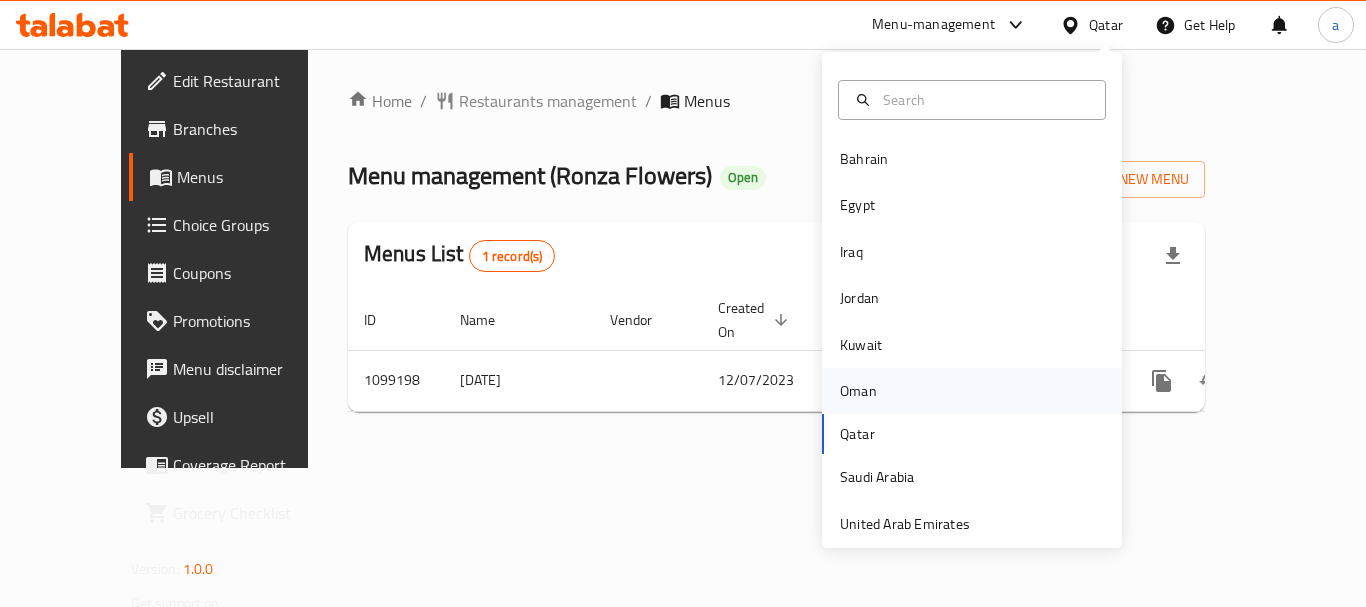 click on "Oman" at bounding box center (858, 391) 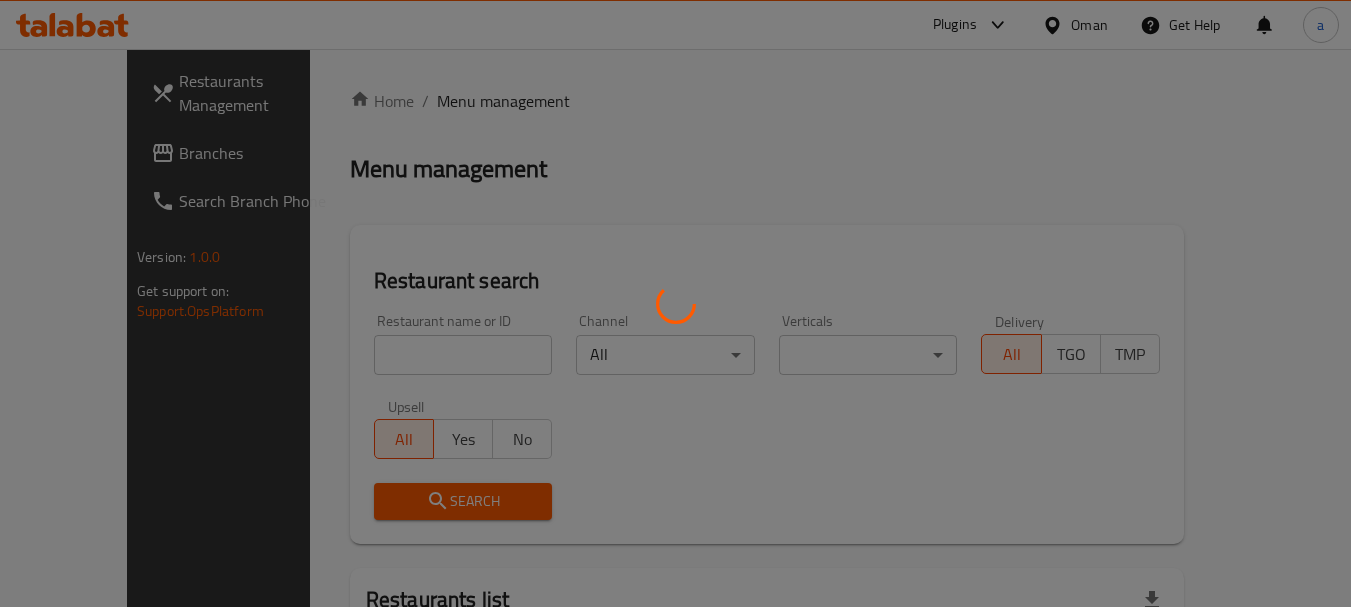 click at bounding box center (675, 303) 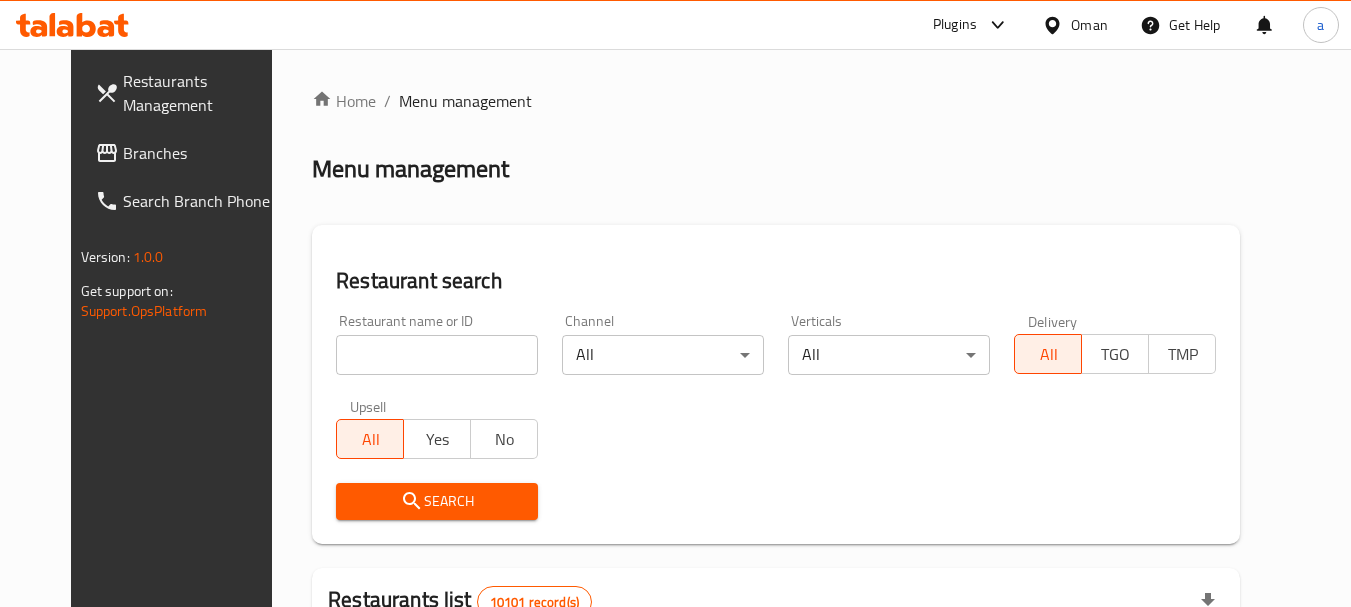 click on "Oman" at bounding box center (1089, 25) 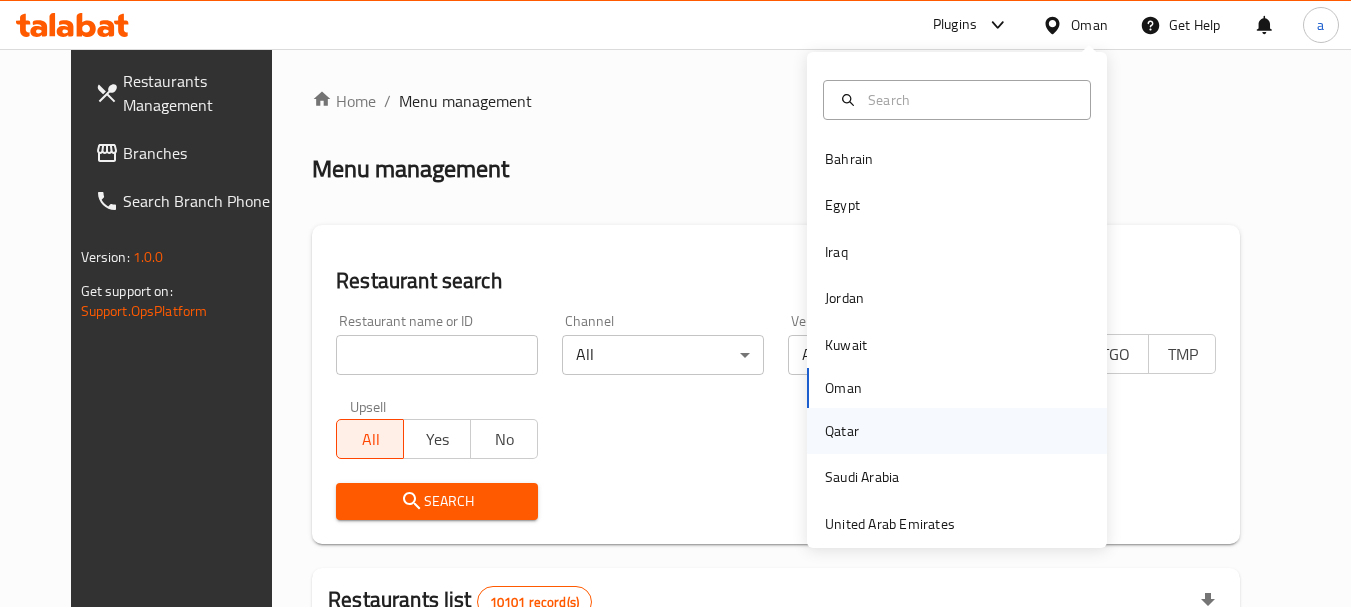 click on "Qatar" at bounding box center [842, 431] 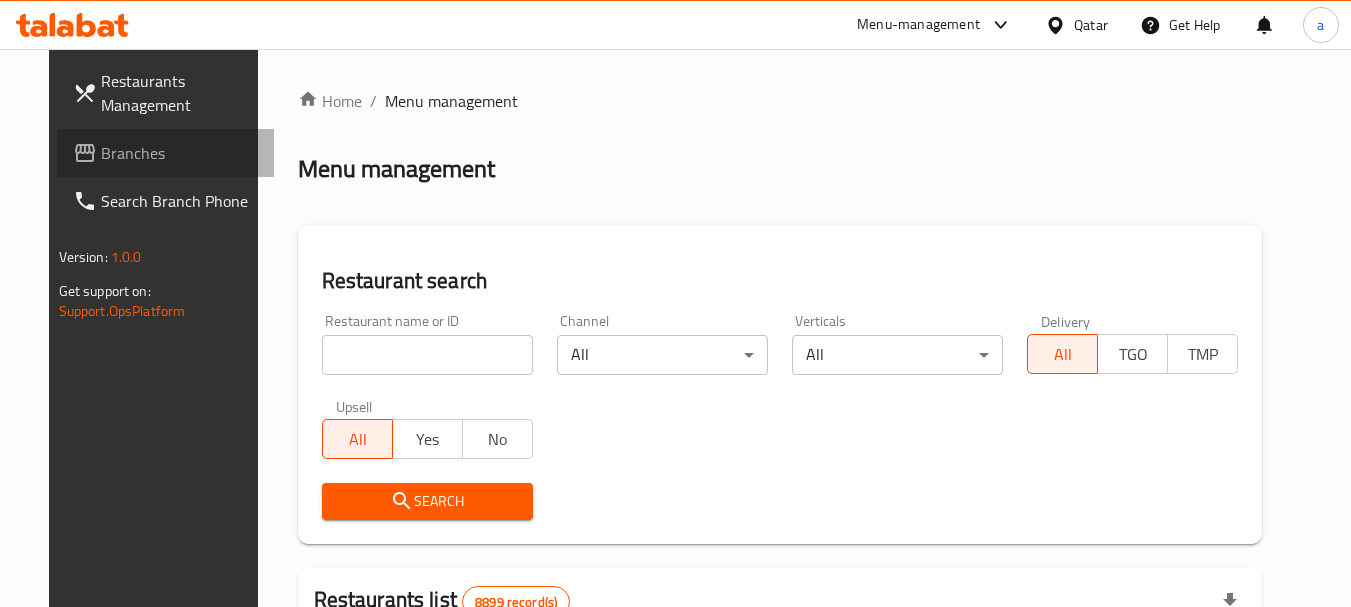 click on "Branches" at bounding box center [180, 153] 